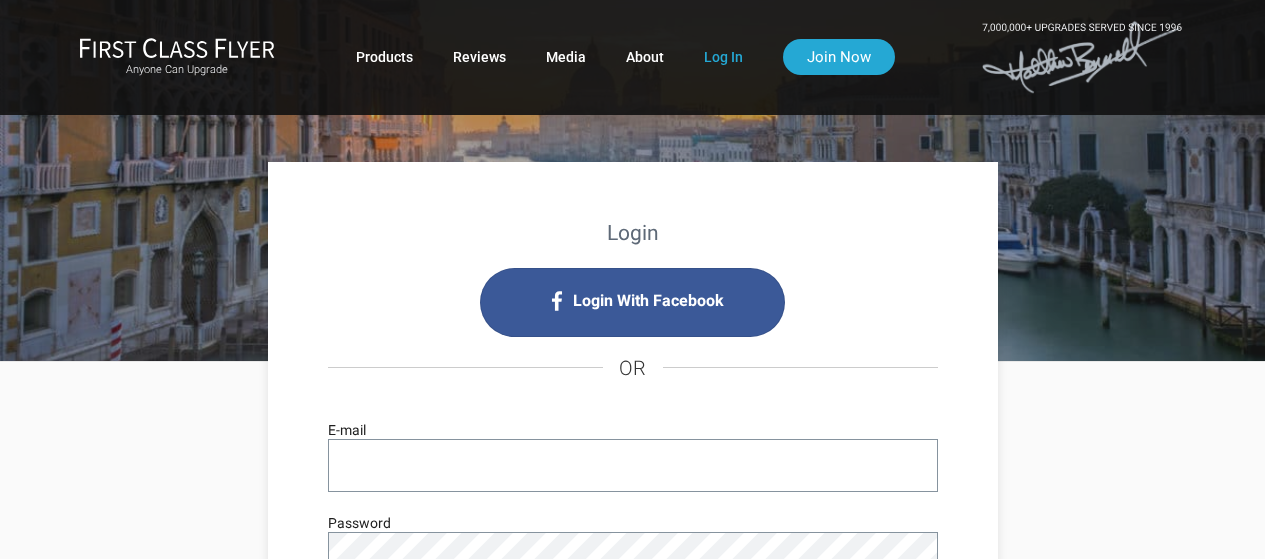 scroll, scrollTop: 0, scrollLeft: 0, axis: both 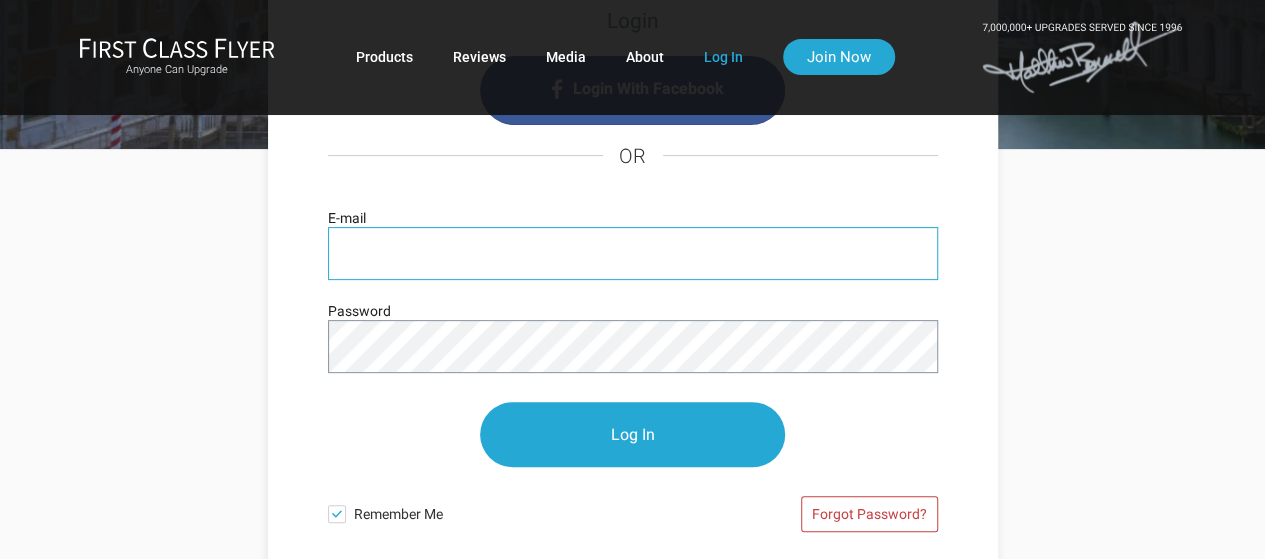 click on "E-mail" at bounding box center [633, 253] 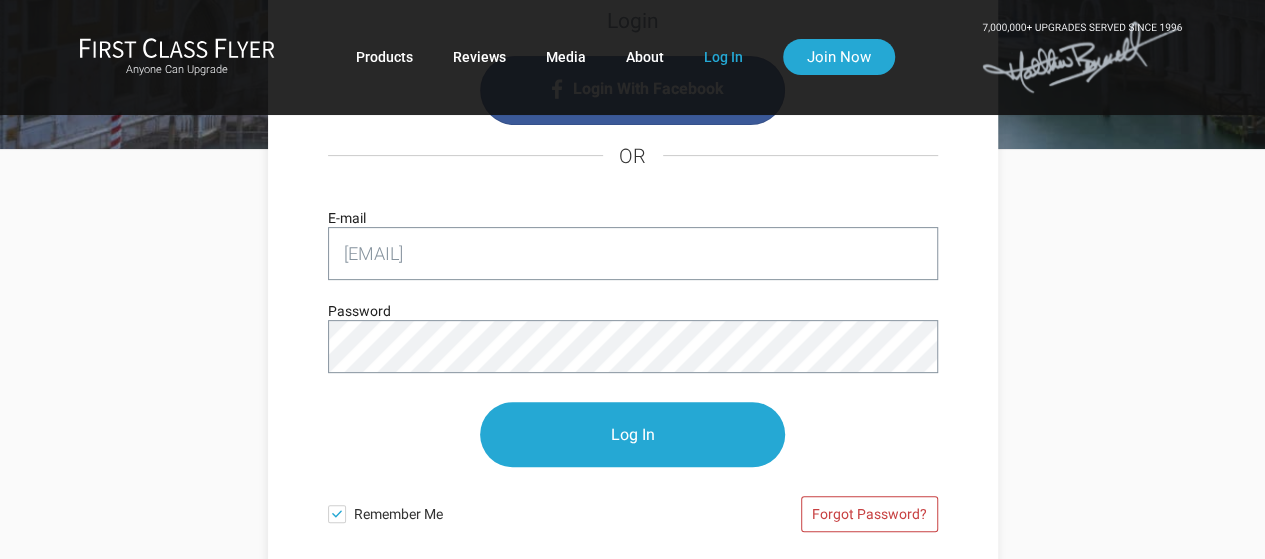 type on "brennemanlisa@hotmail.com" 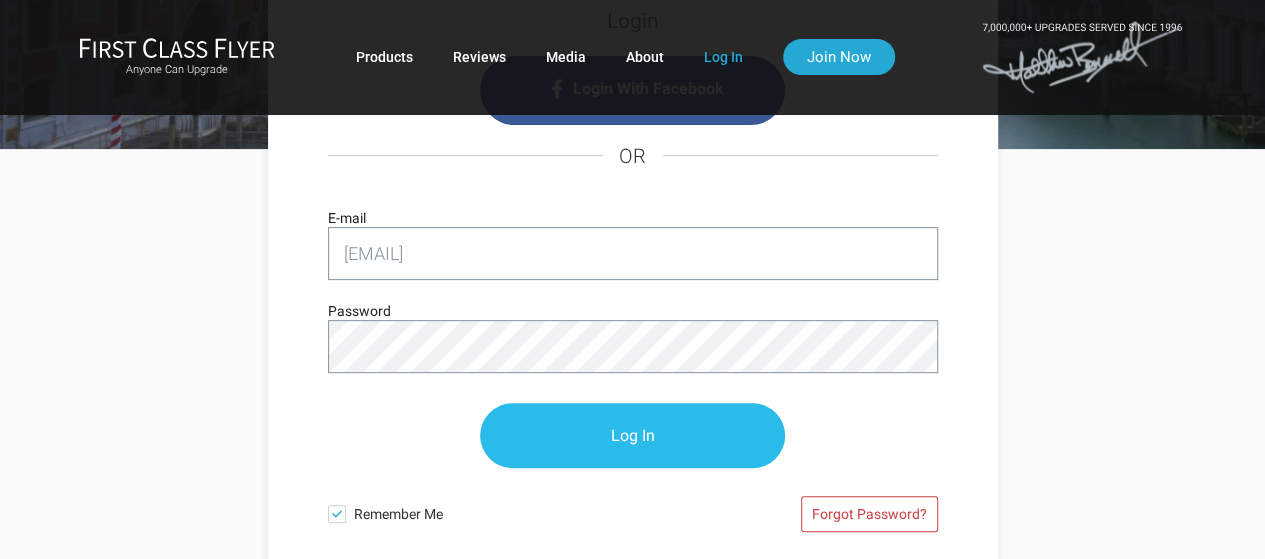 click on "Log In" at bounding box center [632, 435] 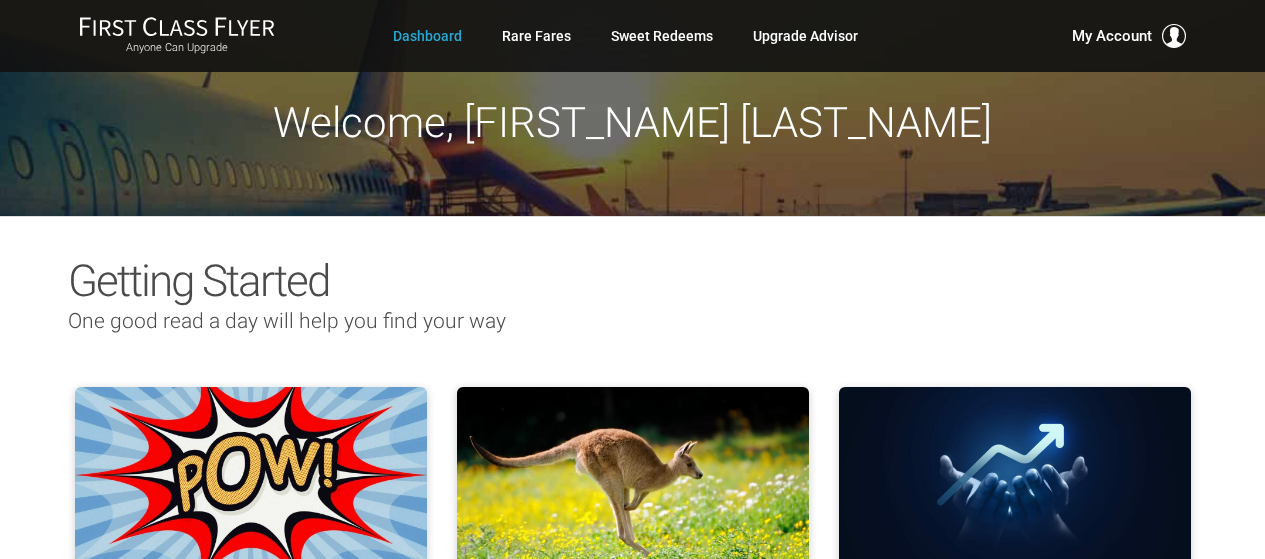 scroll, scrollTop: 0, scrollLeft: 0, axis: both 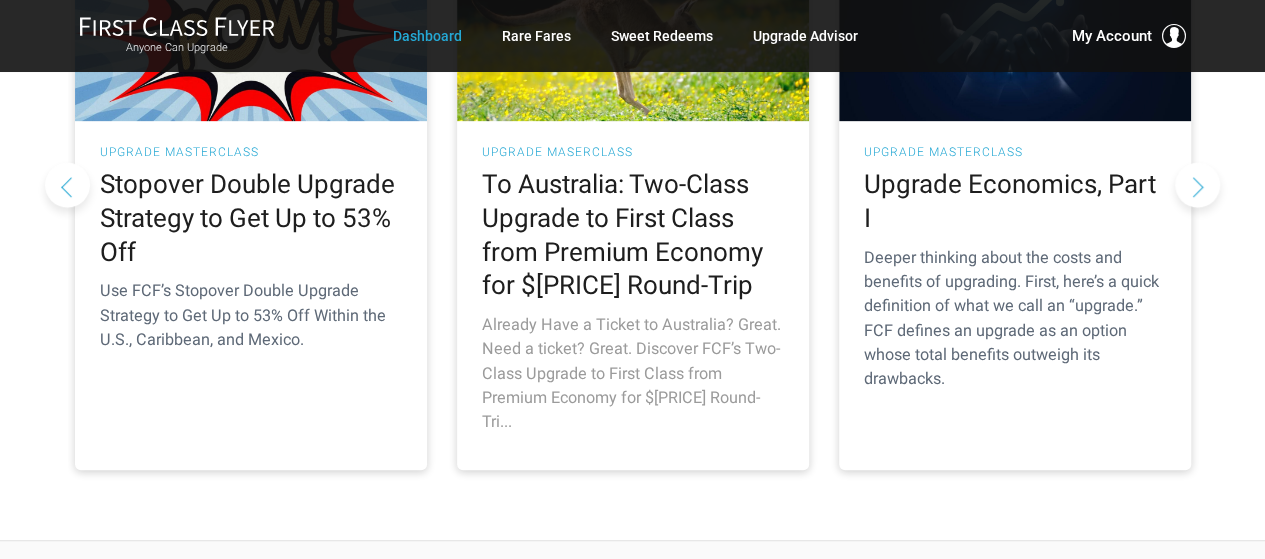 click on "UPGRADE MASERCLASS   To Australia: Two-Class Upgrade to First Class from Premium Economy for $4.67 Round-Trip    Already Have a Ticket to Australia? Great. Need a ticket? Great. Discover FCF’s Two-Class Upgrade to First Class from Premium Economy for $4.67 Round-Tri..." at bounding box center (633, 295) 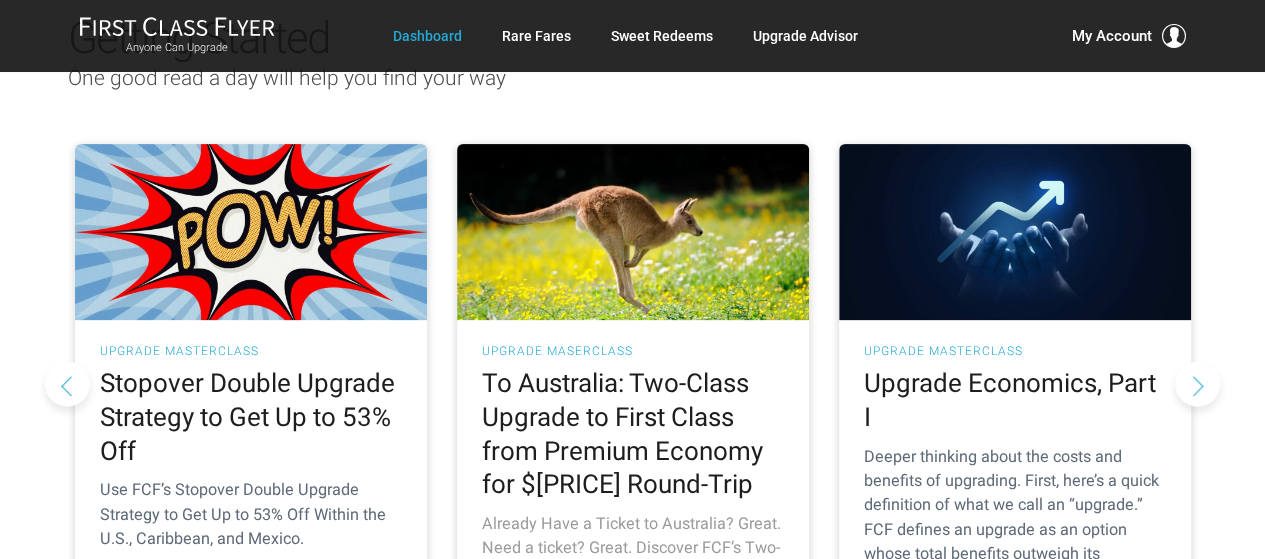 scroll, scrollTop: 245, scrollLeft: 0, axis: vertical 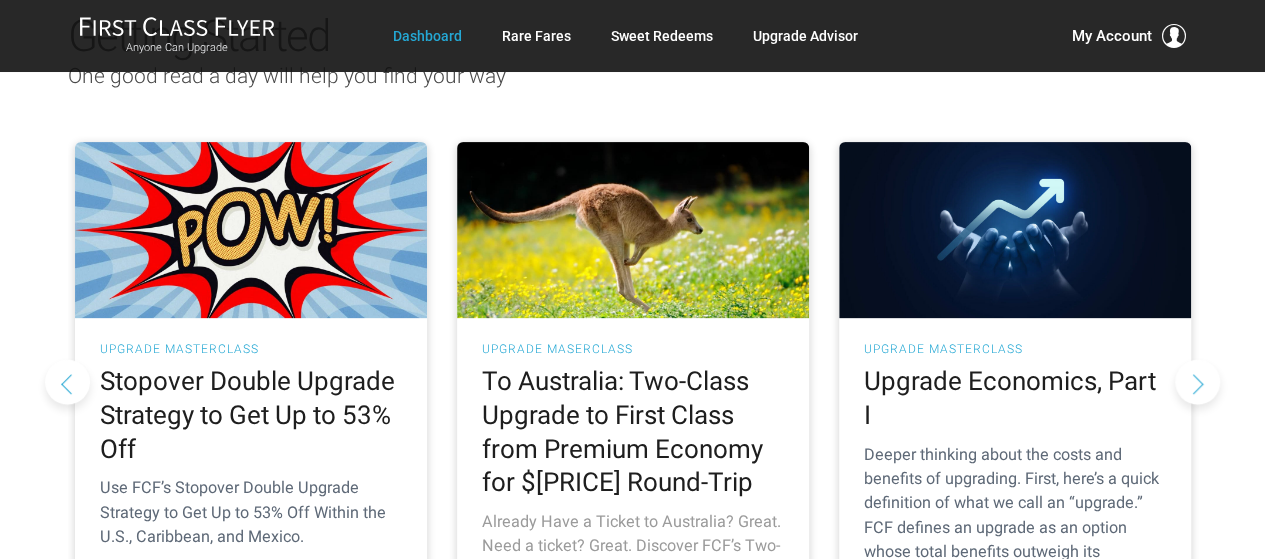 click on "To Australia: Two-Class Upgrade to First Class from Premium Economy for $4.67 Round-Trip" at bounding box center [633, 432] 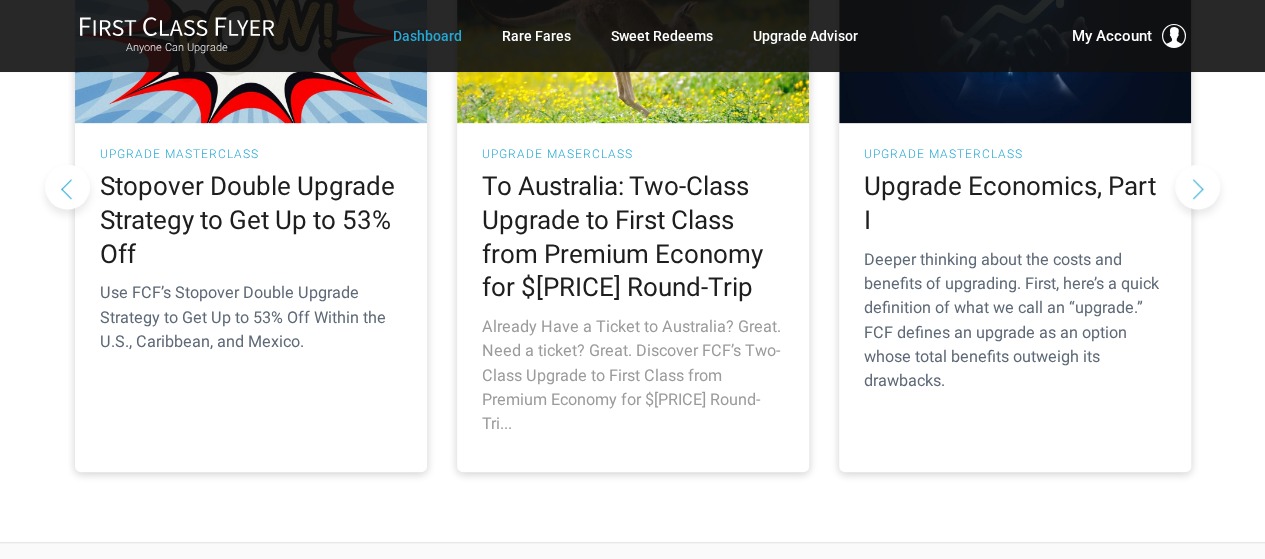 scroll, scrollTop: 442, scrollLeft: 0, axis: vertical 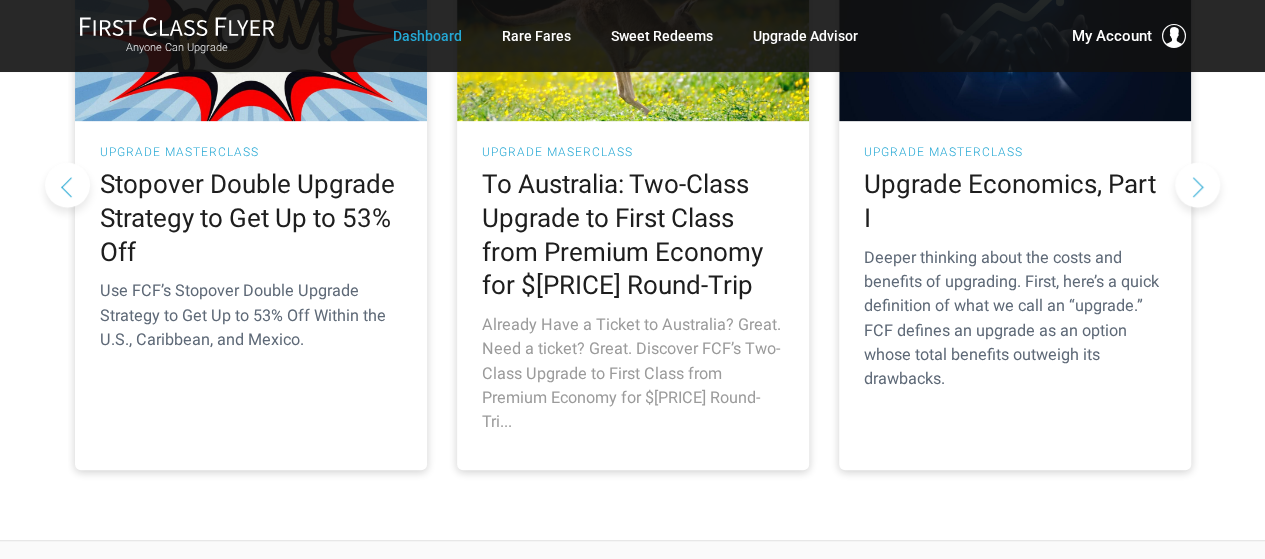 click on "Already Have a Ticket to Australia? Great. Need a ticket? Great. Discover FCF’s Two-Class Upgrade to First Class from Premium Economy for $4.67 Round-Tri..." at bounding box center [633, 373] 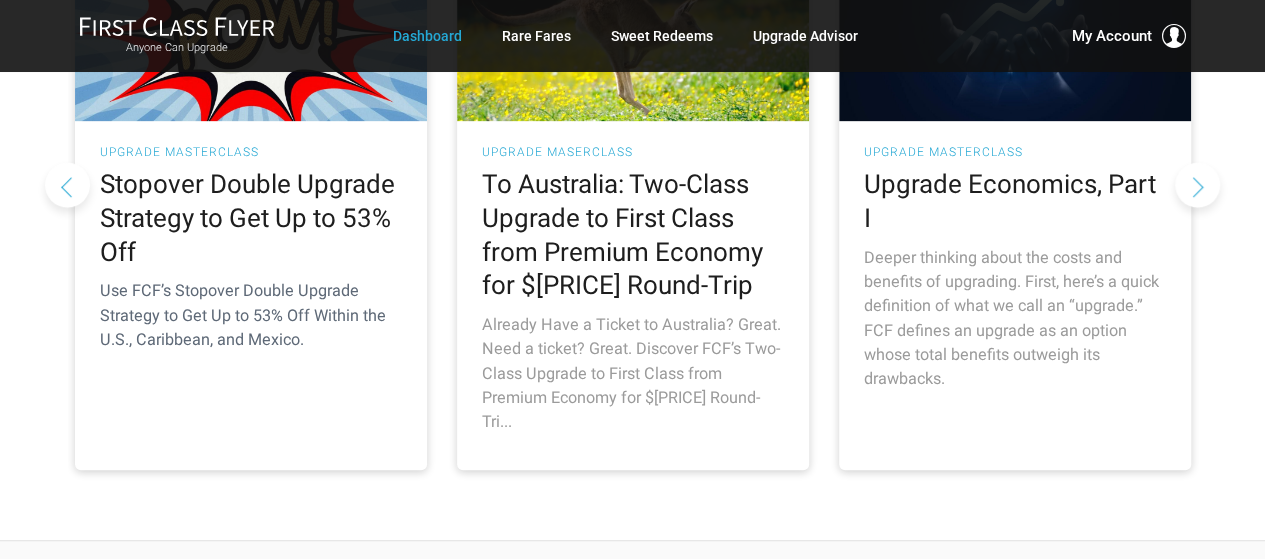 click on "Deeper thinking about the costs and benefits of upgrading. First, here’s a quick definition of what we call an “upgrade.” FCF defines an upgrade as an option whose total benefits outweigh its drawbacks." at bounding box center (1015, 319) 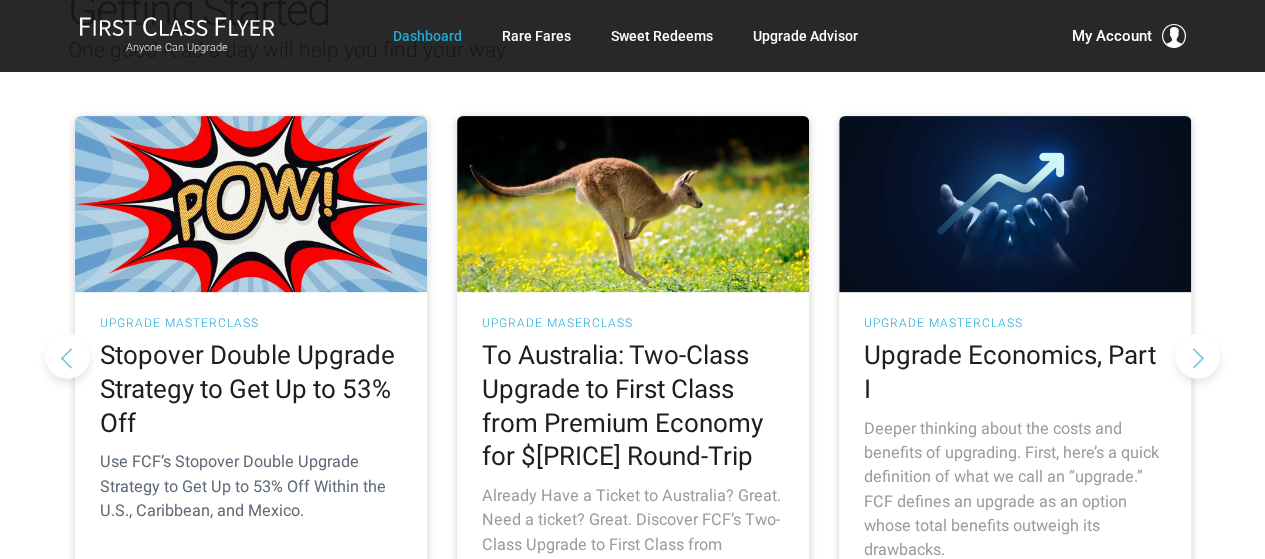scroll, scrollTop: 270, scrollLeft: 0, axis: vertical 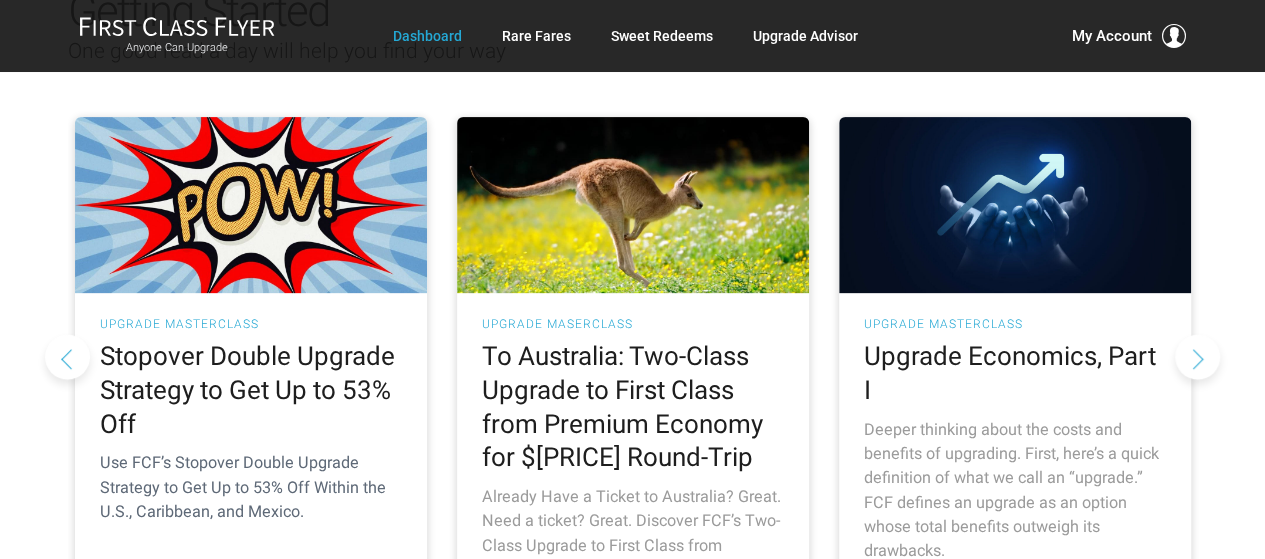 click on "UPGRADE MASTERCLASS   Upgrade Economics, Part I   Deeper thinking about the costs and benefits of upgrading. First, here’s a quick definition of what we call an “upgrade.” FCF defines an upgrade as an option whose total benefits outweigh its drawbacks." at bounding box center [1015, 445] 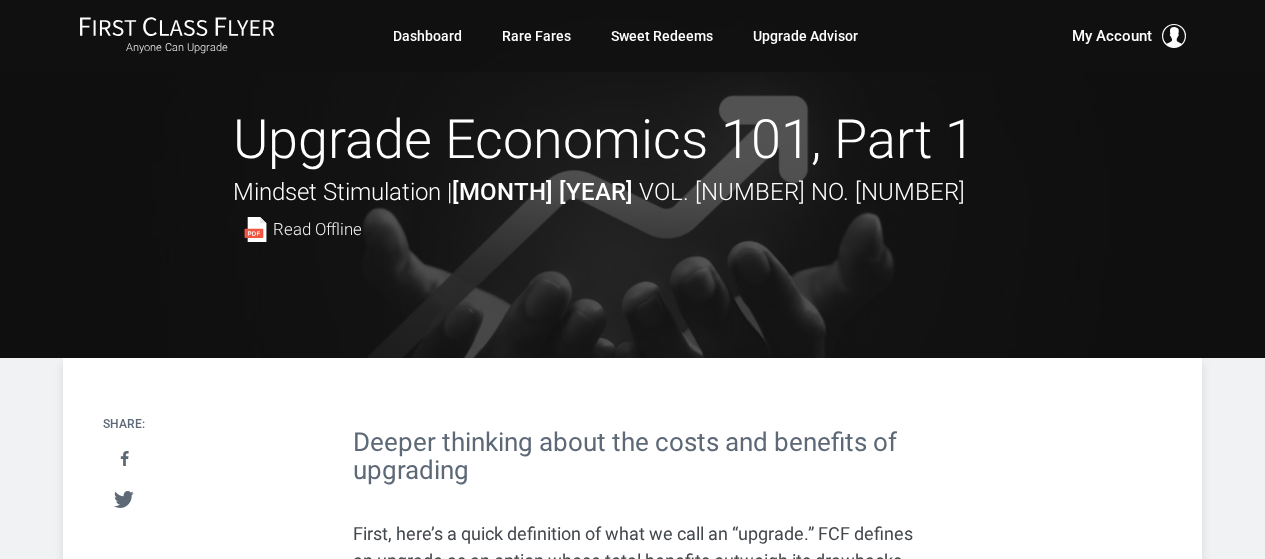 scroll, scrollTop: 0, scrollLeft: 0, axis: both 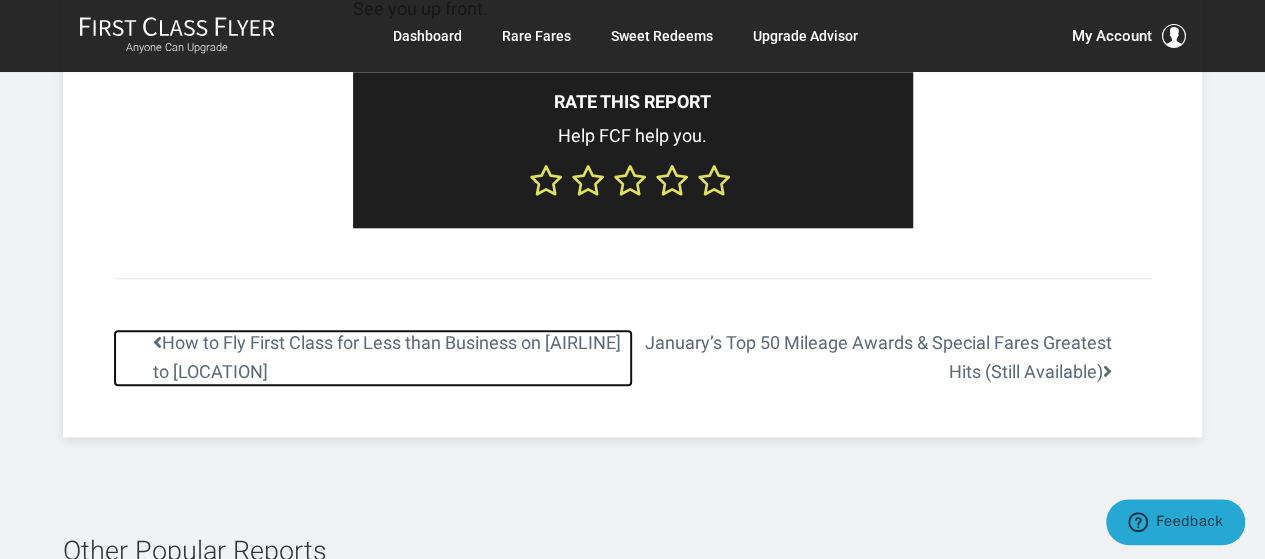 click on "How to Fly First Class for Less than Business on British Airways to Europe" at bounding box center (372, 358) 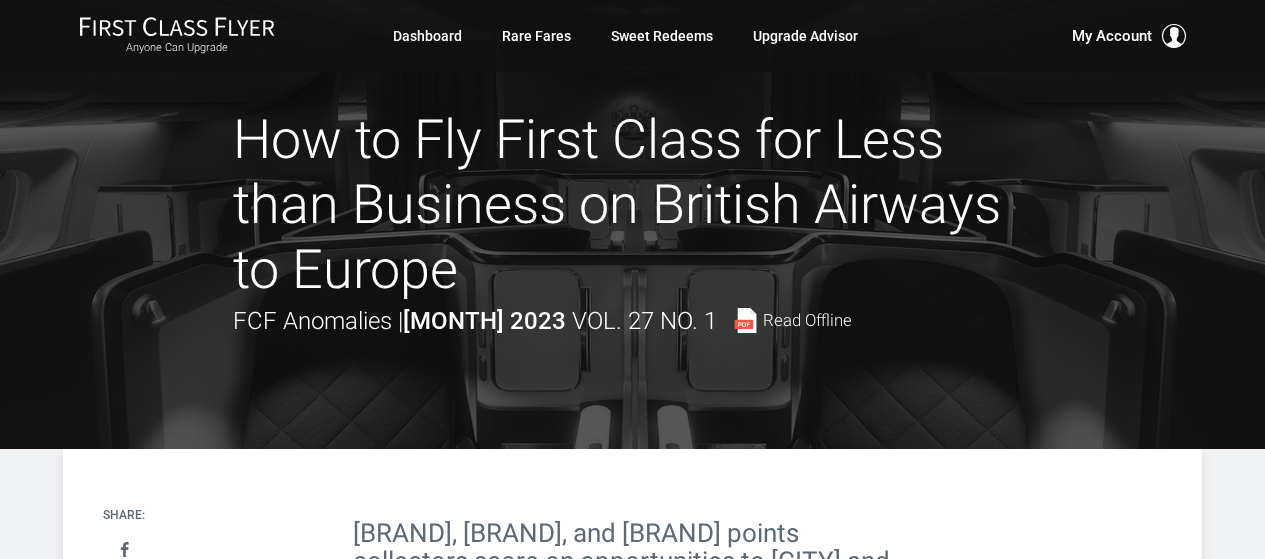 scroll, scrollTop: 0, scrollLeft: 0, axis: both 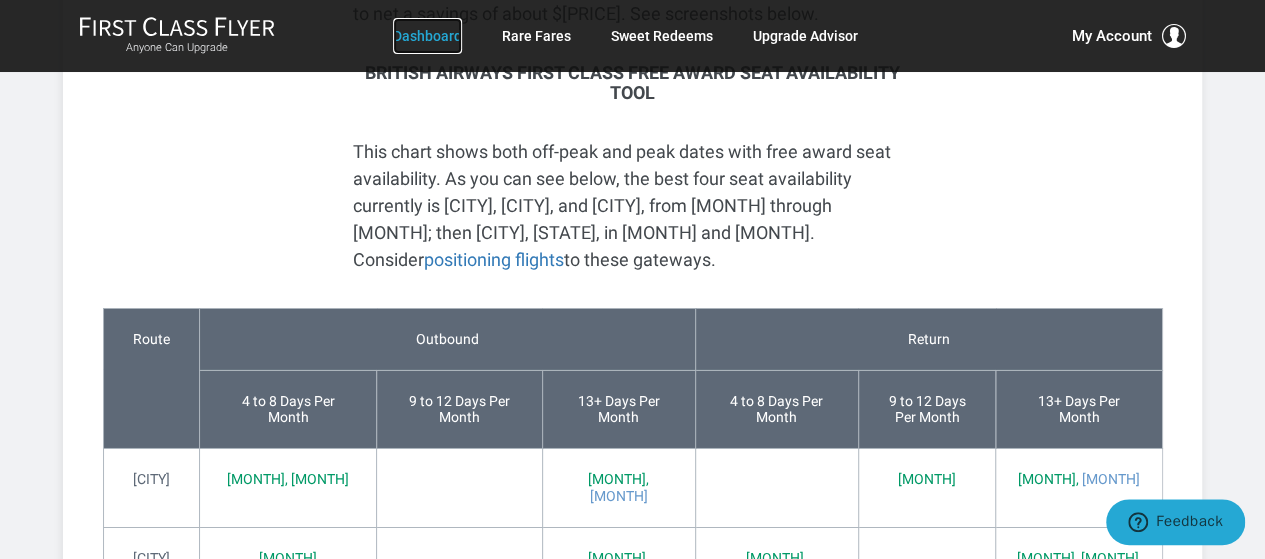 click on "Dashboard" at bounding box center [427, 36] 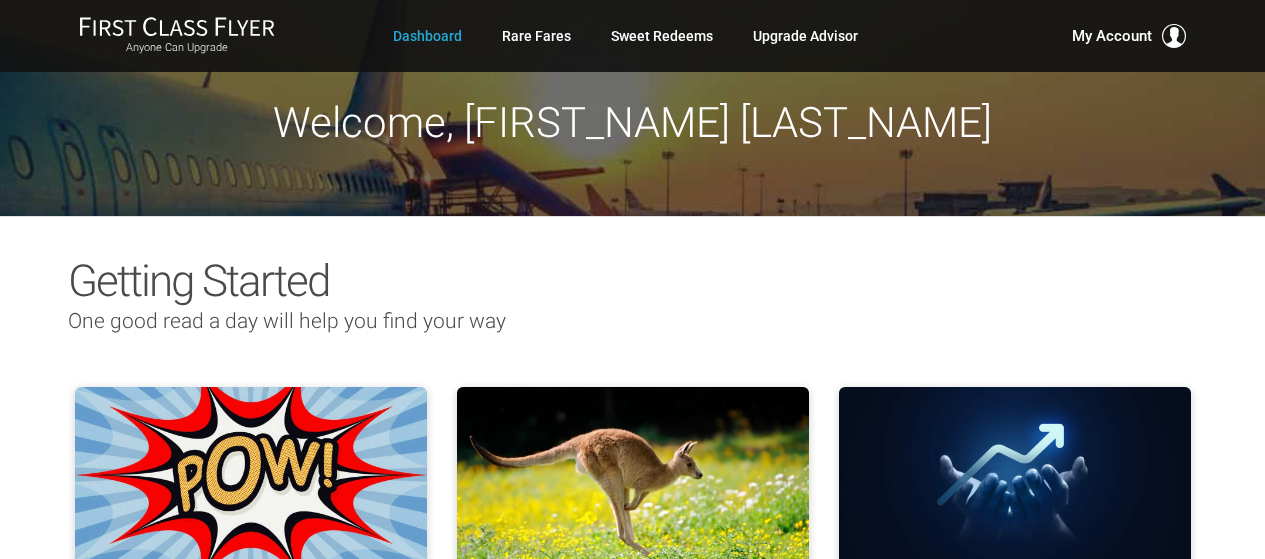 scroll, scrollTop: 0, scrollLeft: 0, axis: both 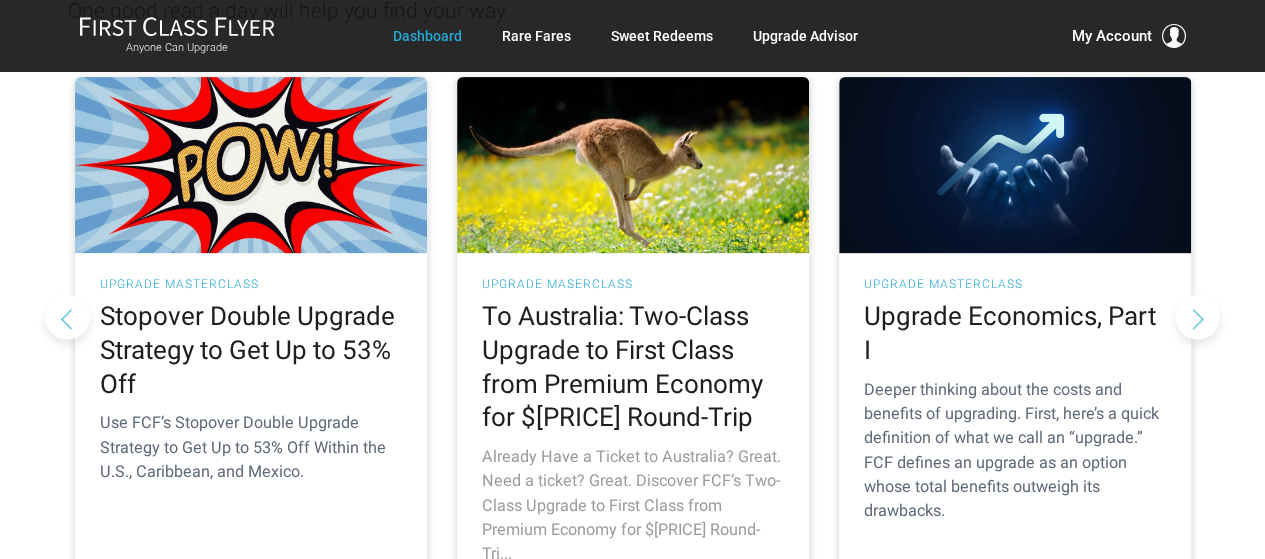 click on "UPGRADE MASERCLASS" at bounding box center [633, 284] 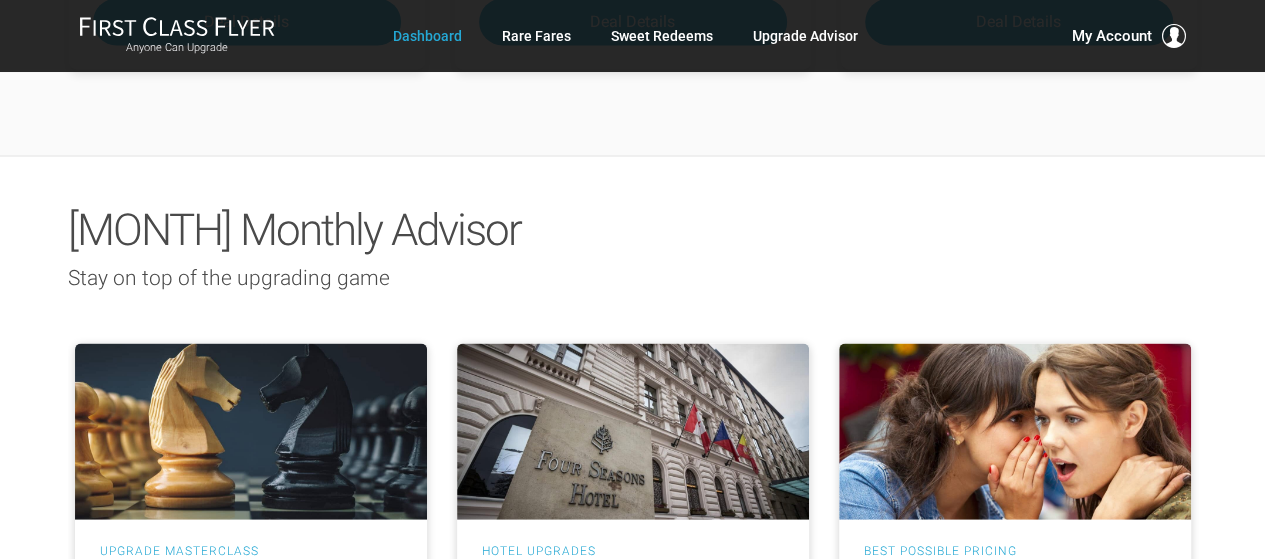 scroll, scrollTop: 1766, scrollLeft: 0, axis: vertical 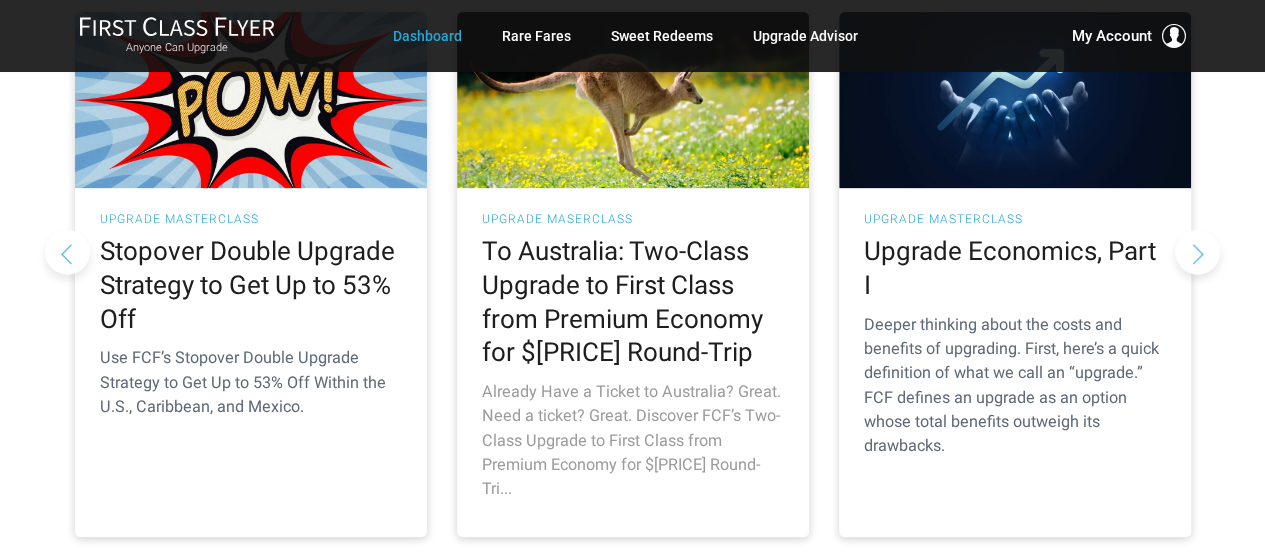 click at bounding box center (633, 100) 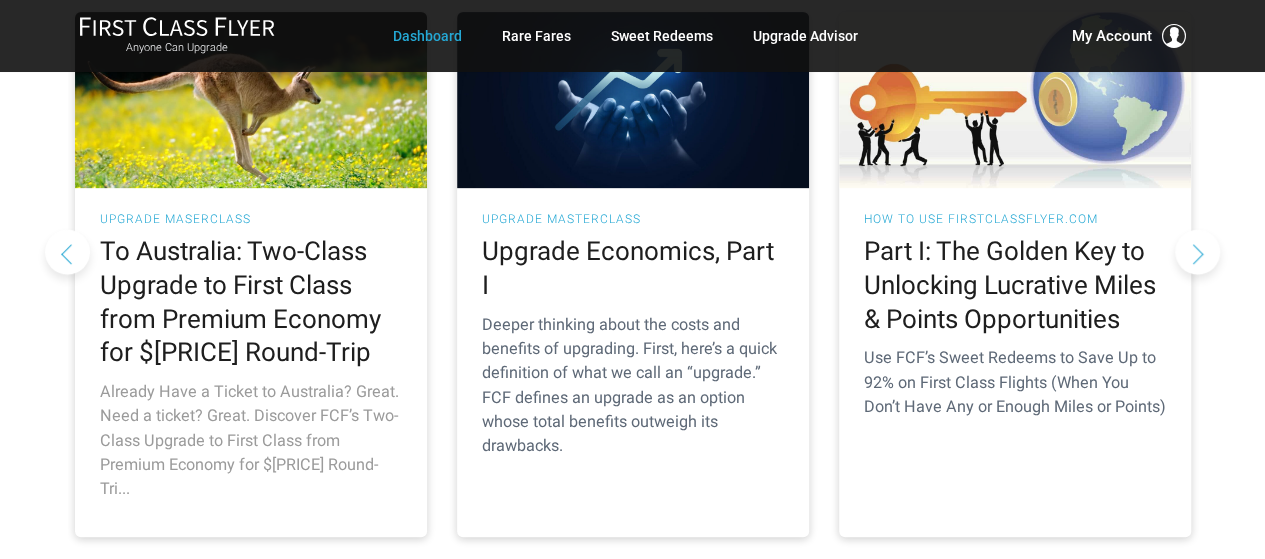 click at bounding box center [1197, 251] 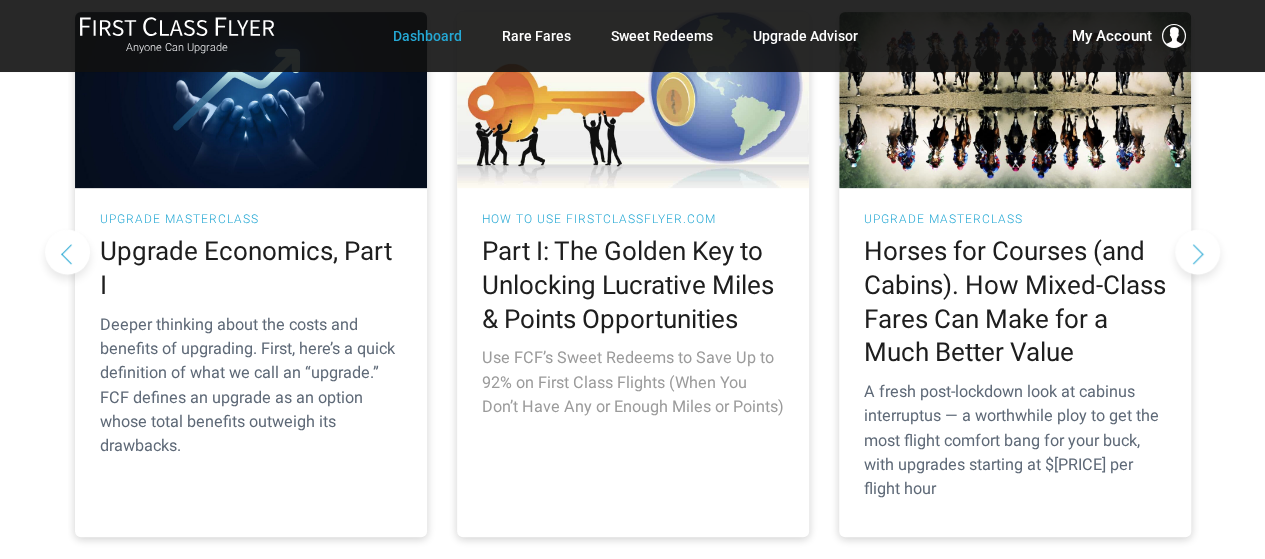 click on "How to Use FirstClassFlyer.com" at bounding box center [633, 219] 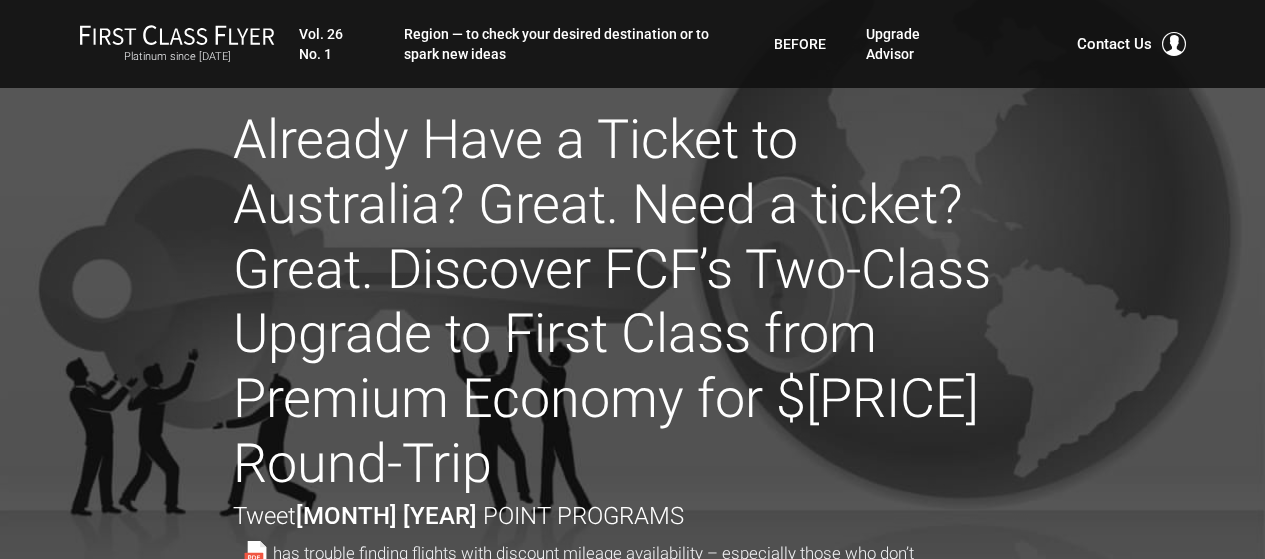 scroll, scrollTop: 0, scrollLeft: 0, axis: both 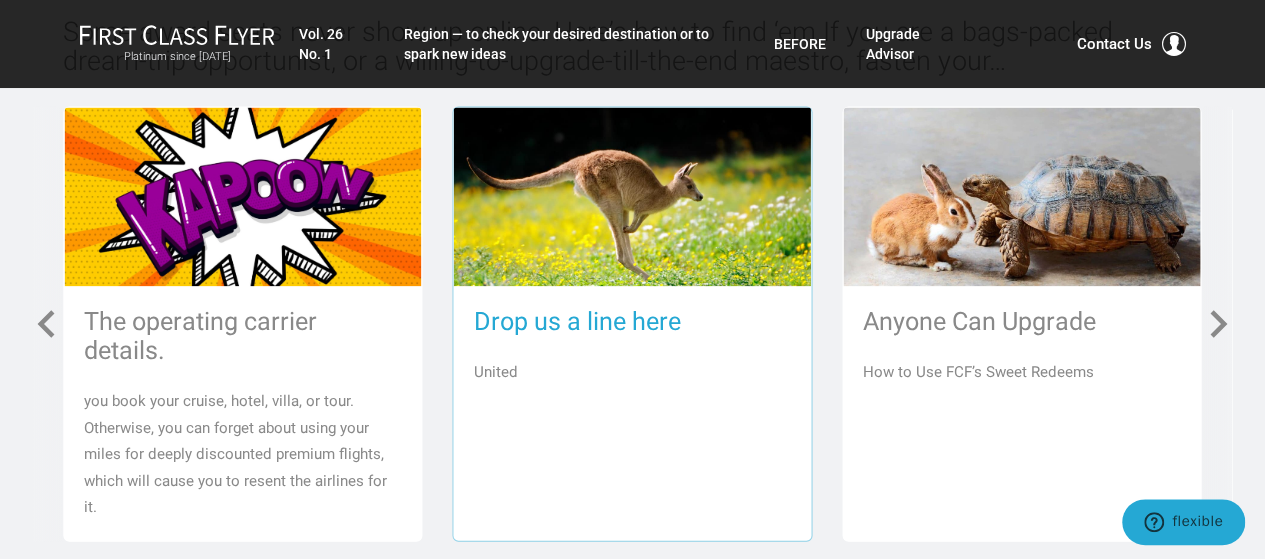 click on "Already Have a Ticket to Australia? Great. Need a ticket? Great. Discover FCF’s Two-Class Upgrade to First Class from Premium Economy for $[PRICE] Round-Trip" at bounding box center [632, 321] 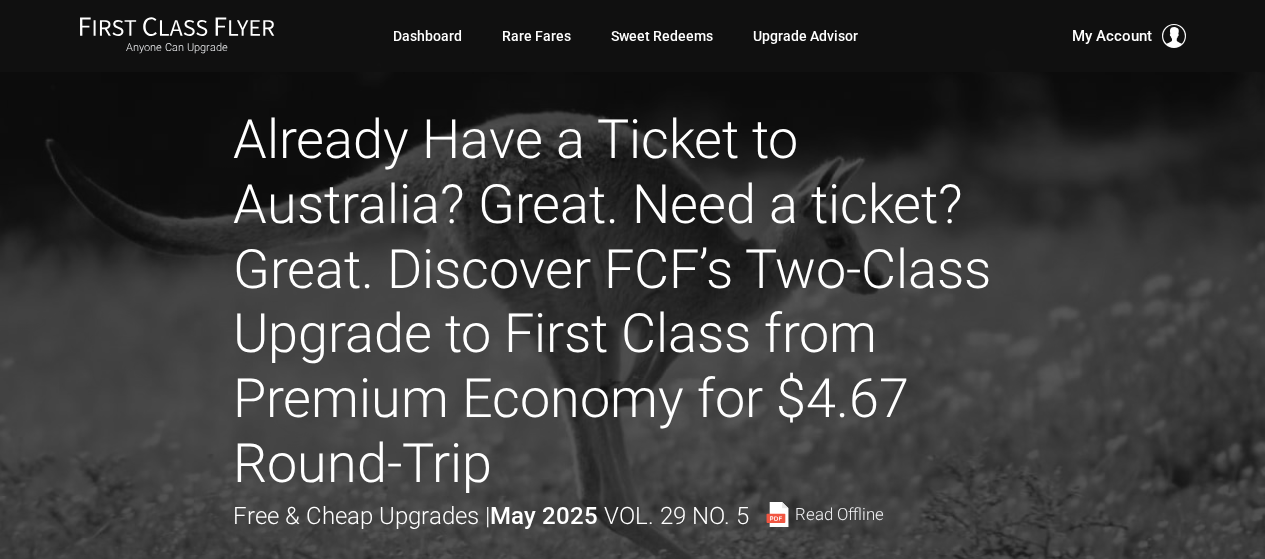 scroll, scrollTop: 0, scrollLeft: 0, axis: both 